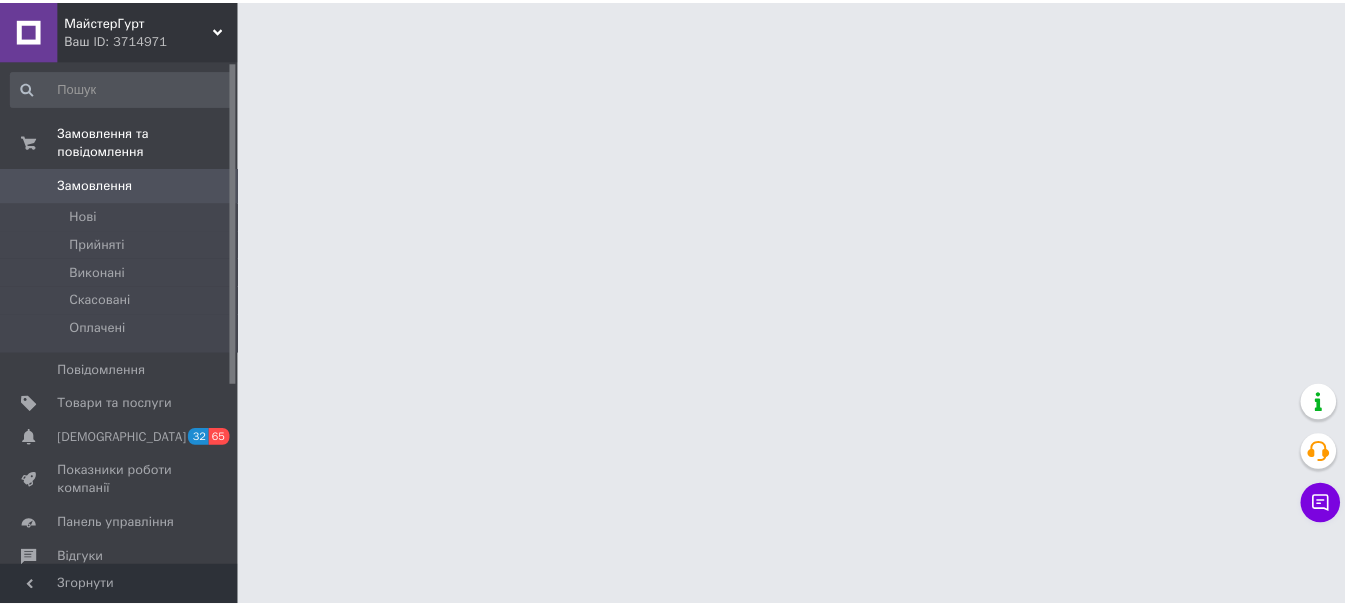 scroll, scrollTop: 0, scrollLeft: 0, axis: both 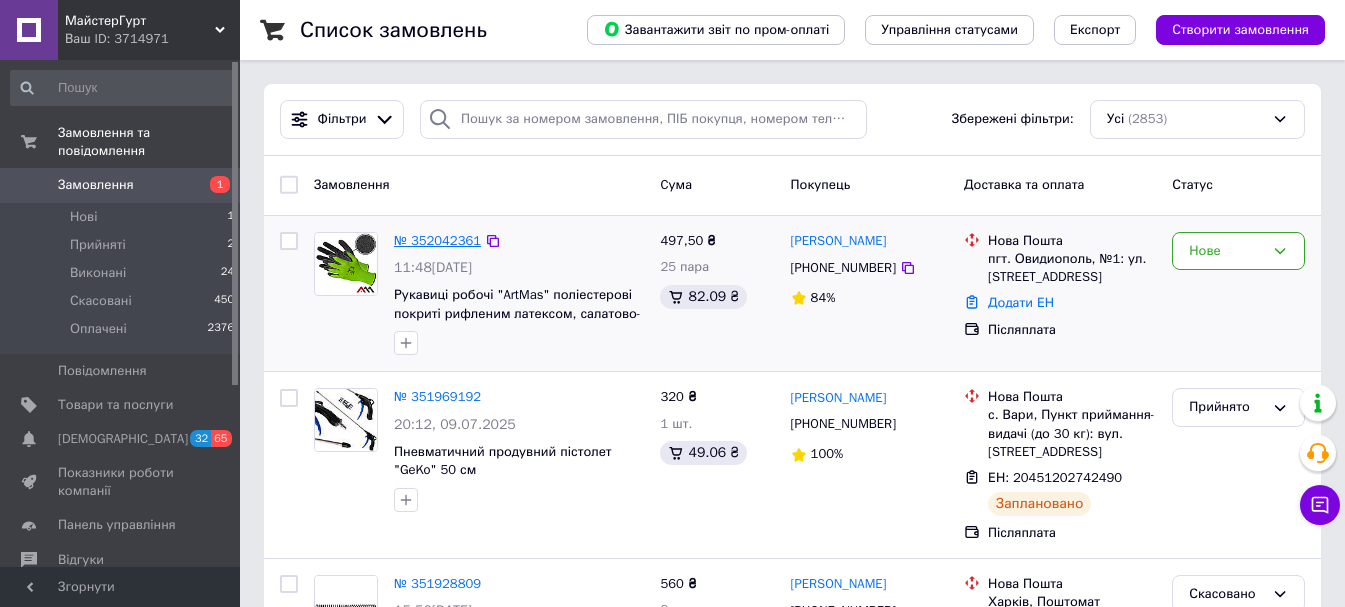 click on "№ 352042361" at bounding box center (437, 240) 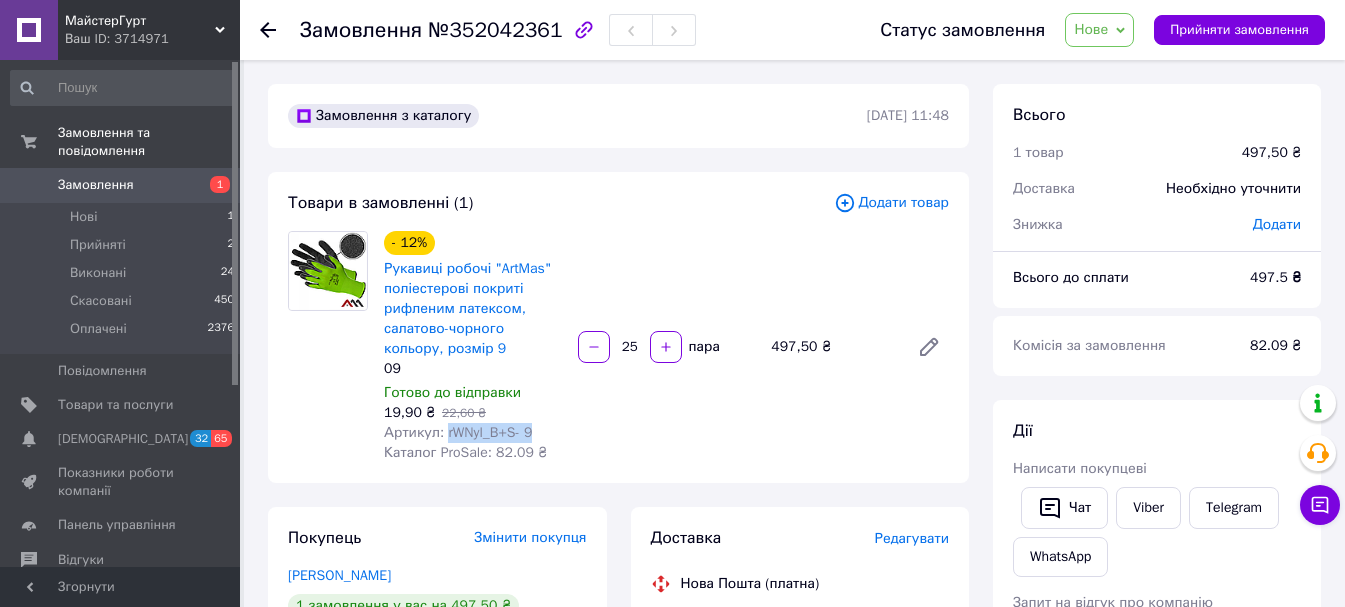 drag, startPoint x: 442, startPoint y: 431, endPoint x: 552, endPoint y: 434, distance: 110.0409 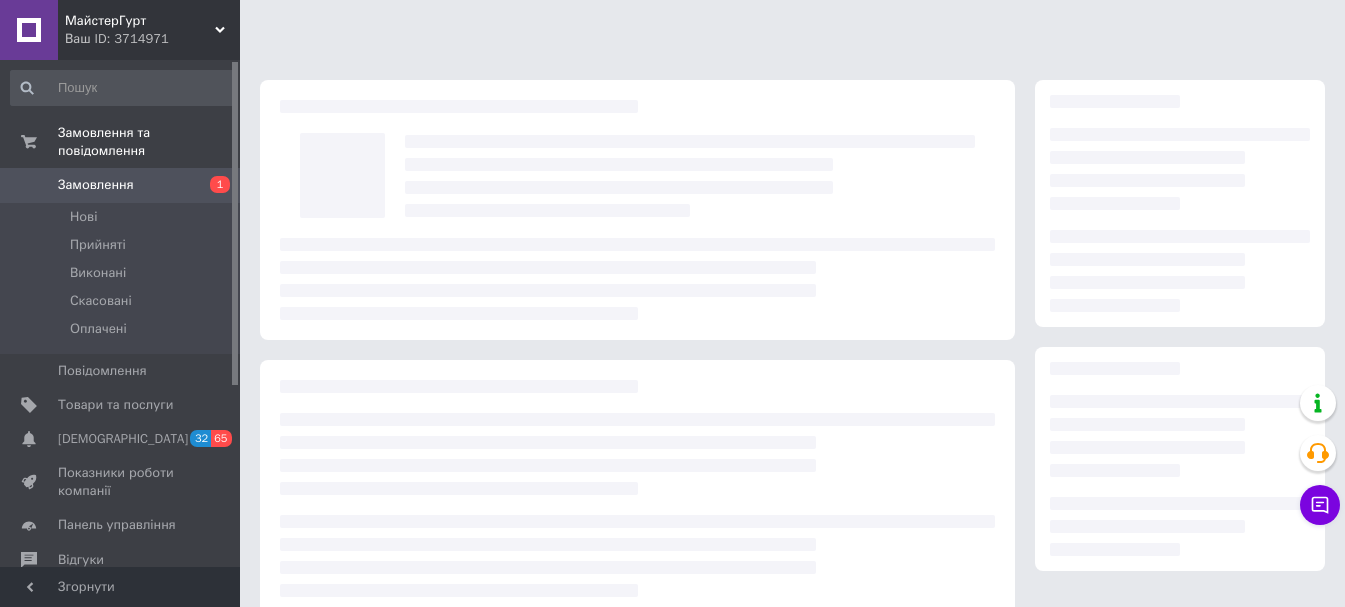 scroll, scrollTop: 0, scrollLeft: 0, axis: both 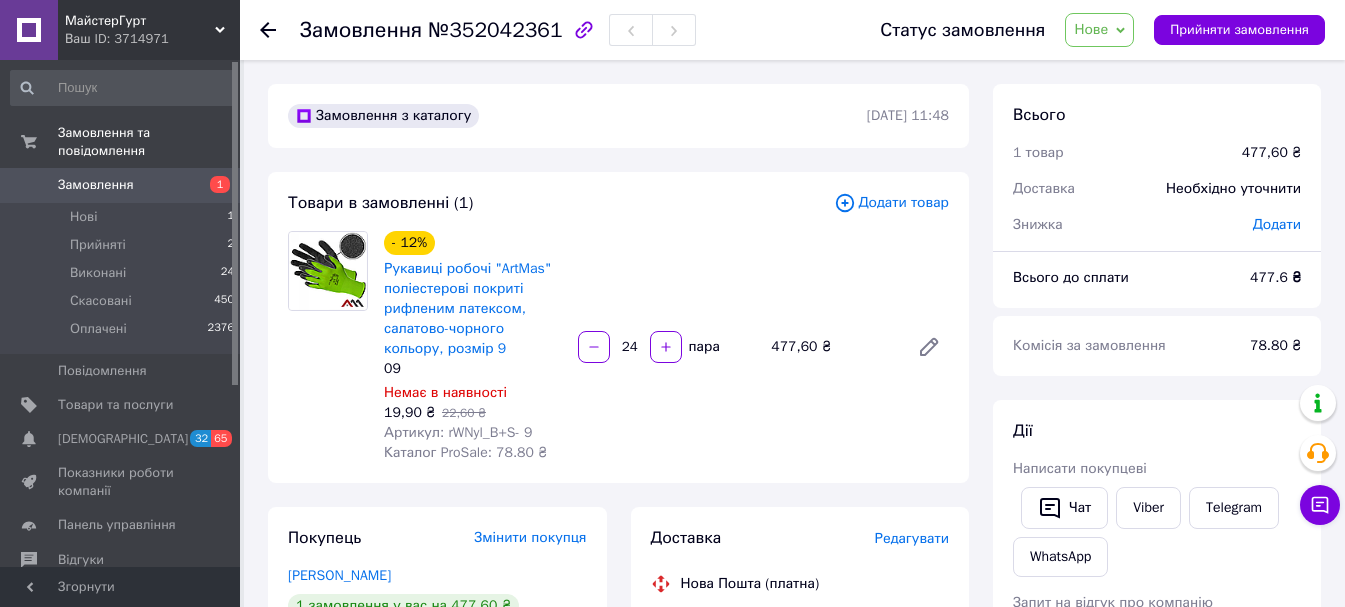 click 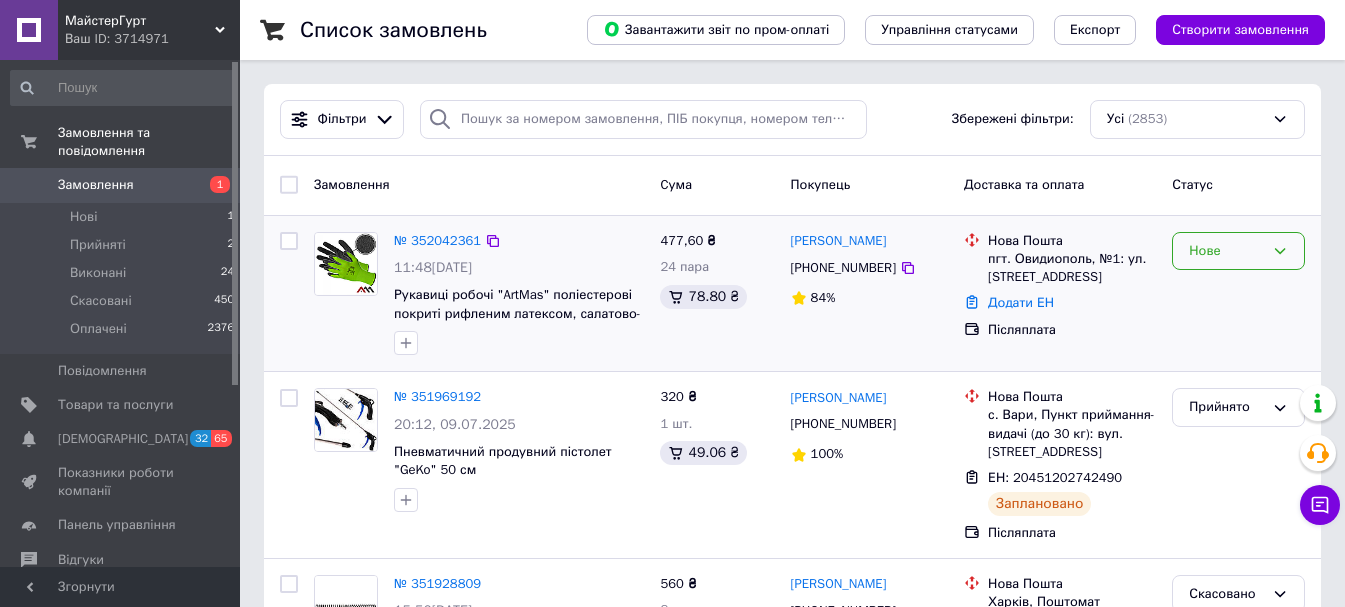 click 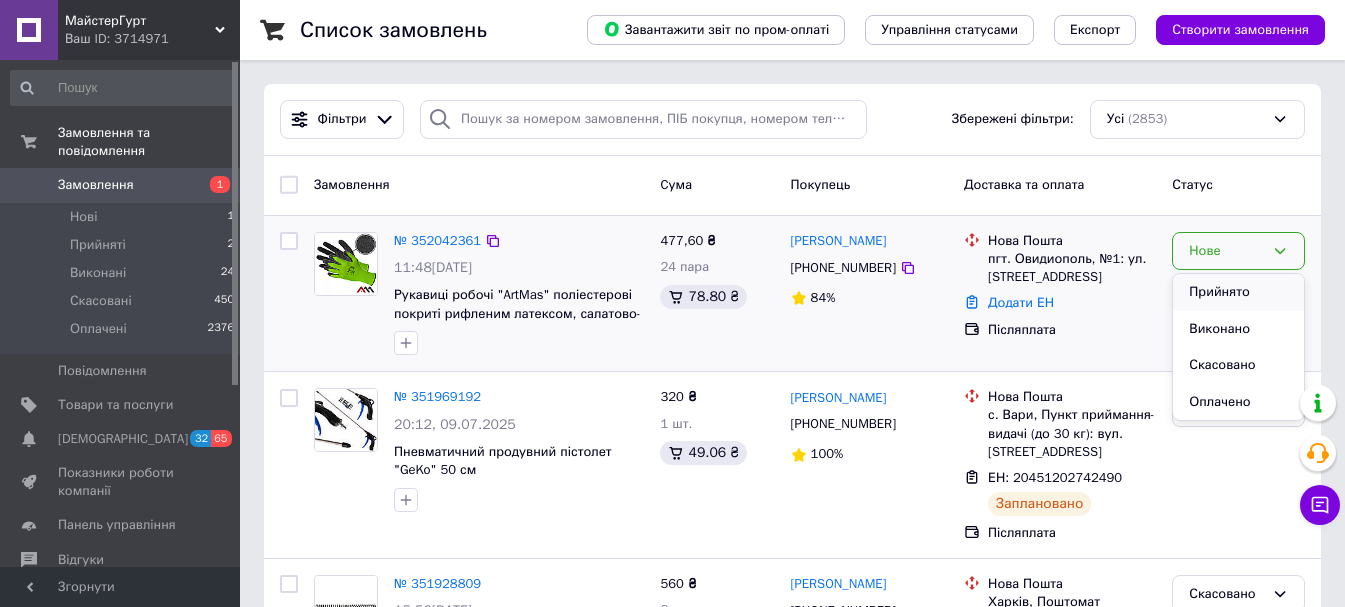 click on "Прийнято" at bounding box center (1238, 292) 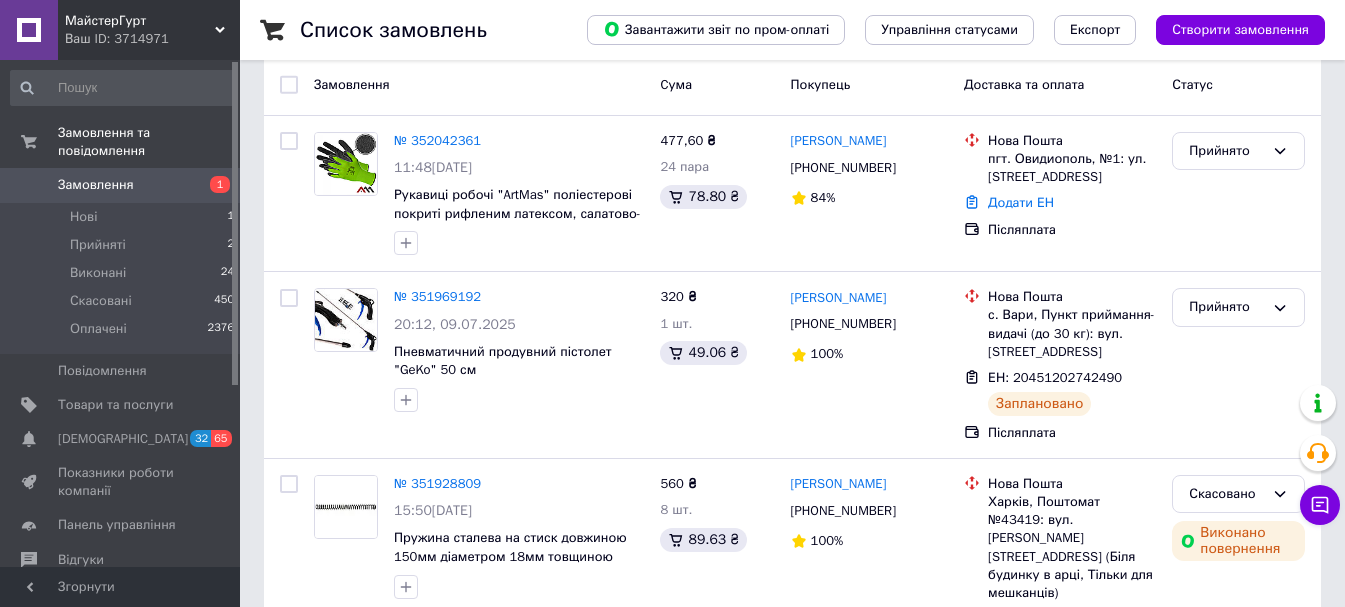 scroll, scrollTop: 200, scrollLeft: 0, axis: vertical 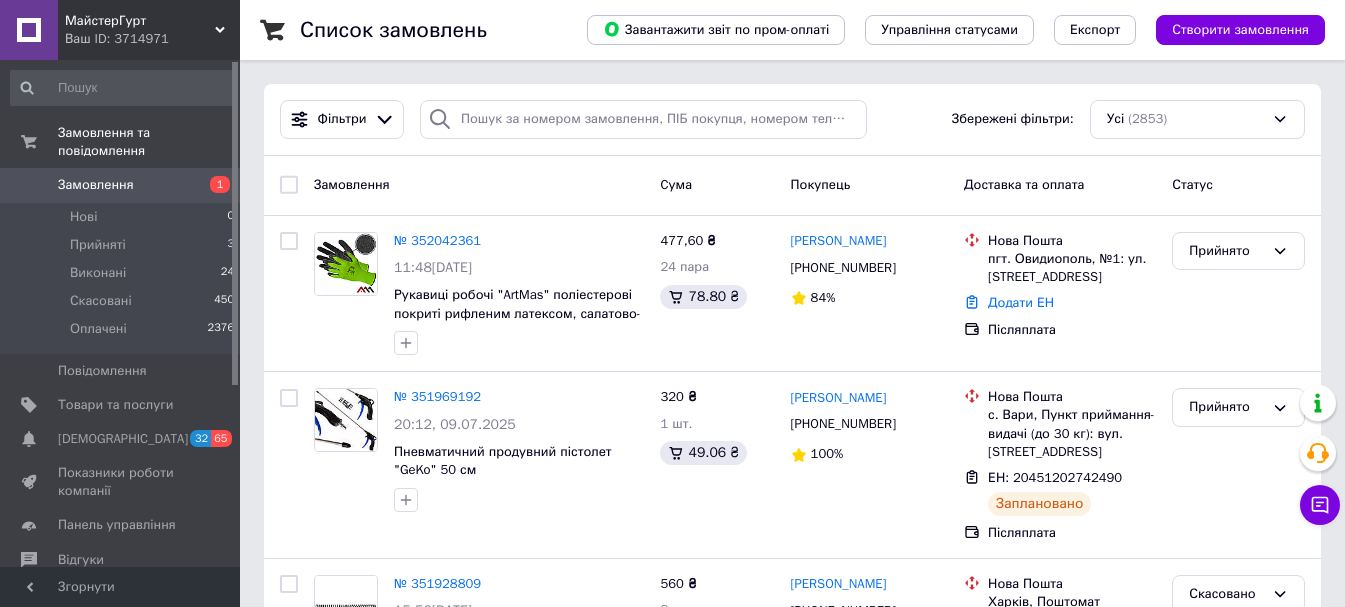 click on "Замовлення" at bounding box center (96, 185) 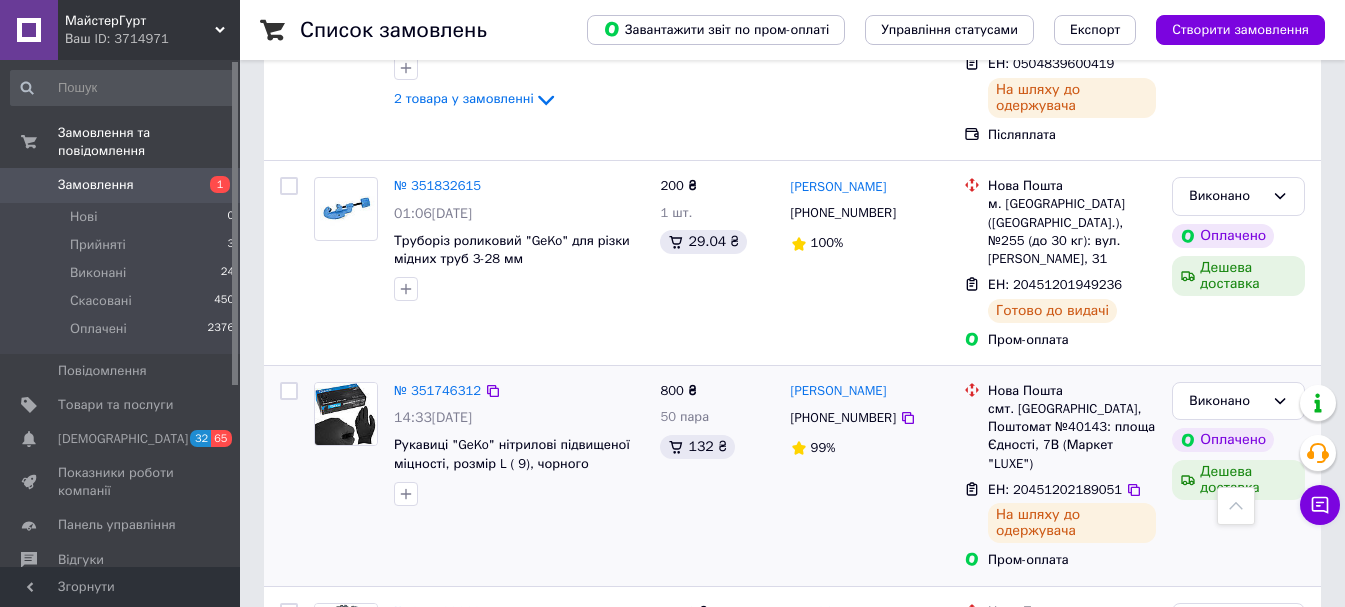 scroll, scrollTop: 1900, scrollLeft: 0, axis: vertical 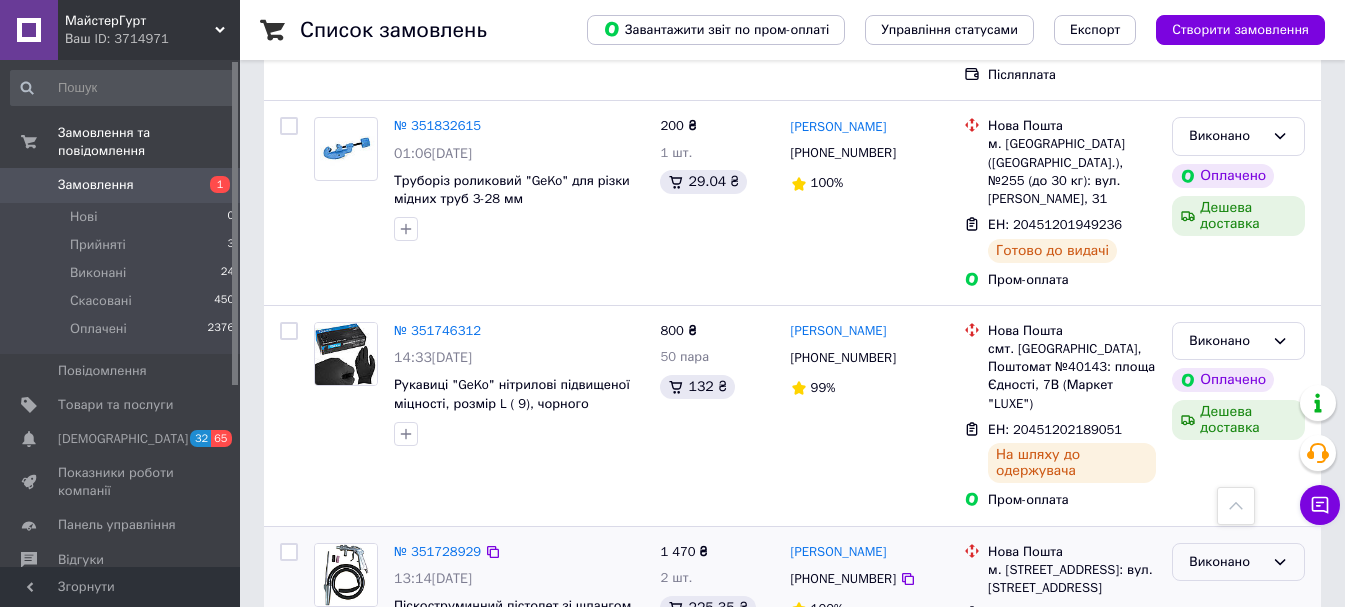 click 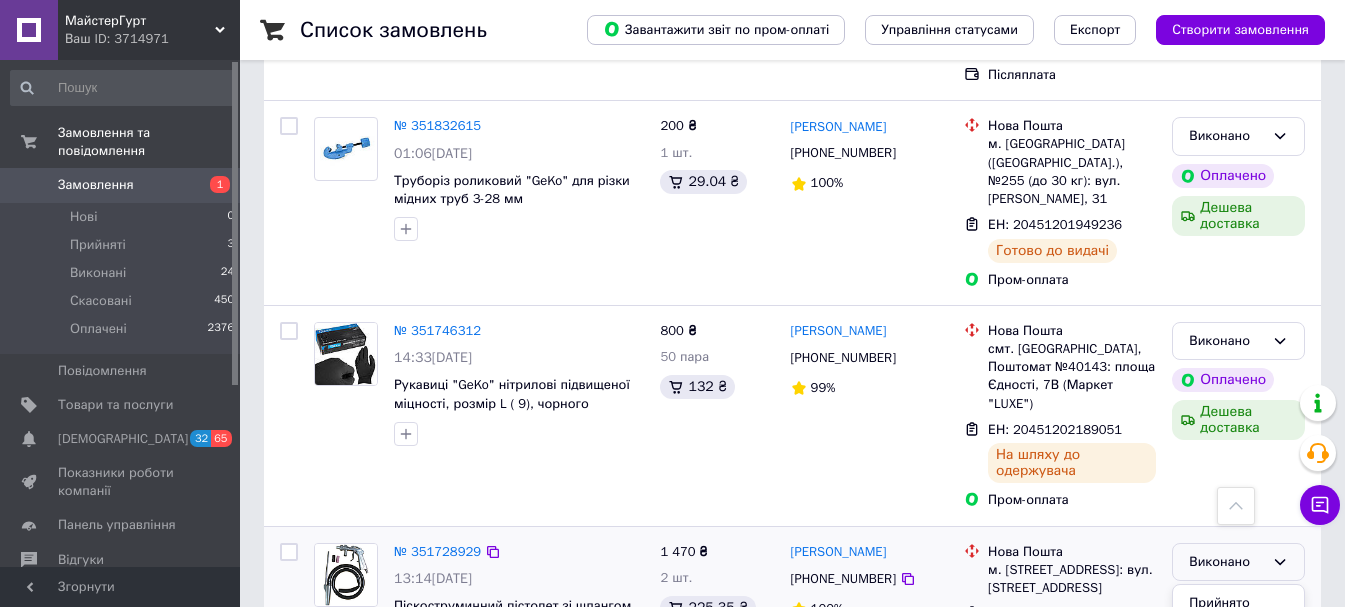 click on "Оплачено" at bounding box center (1238, 676) 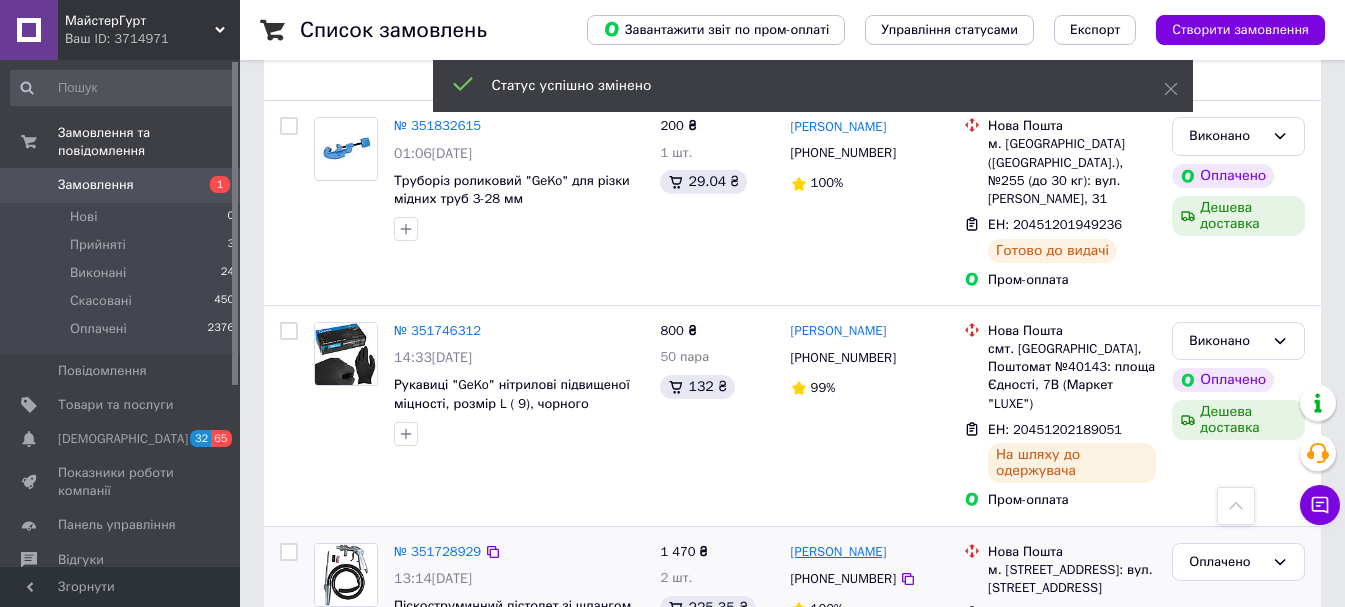 click on "[PERSON_NAME]" at bounding box center [839, 552] 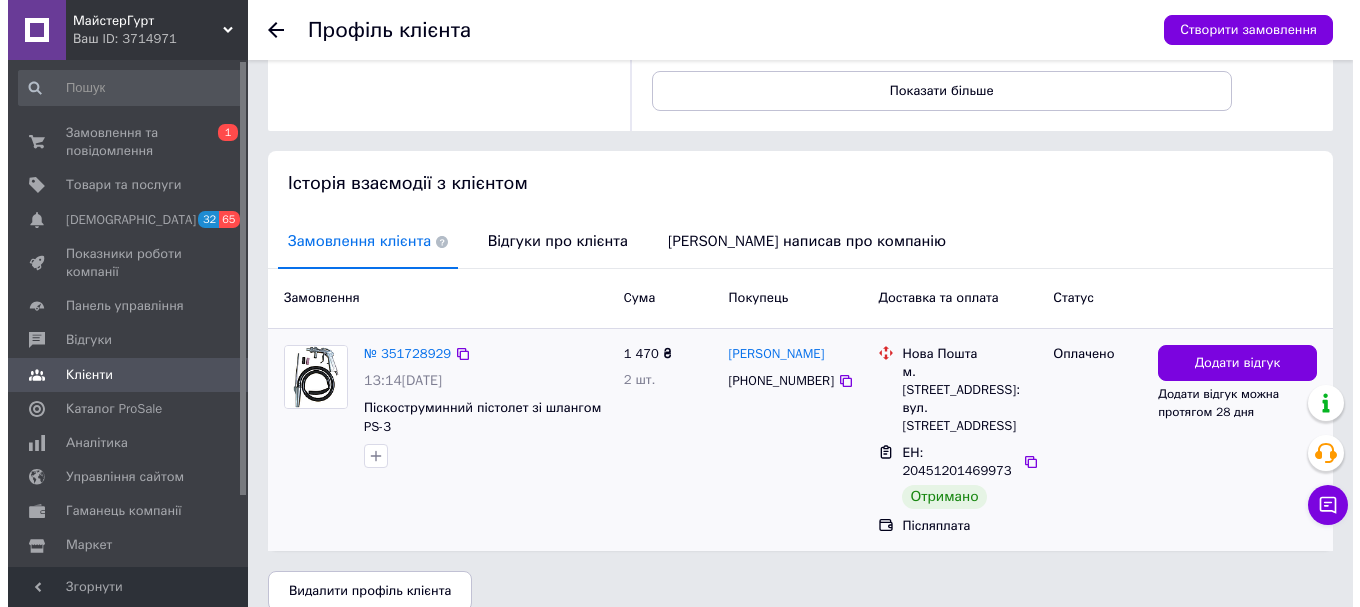 scroll, scrollTop: 310, scrollLeft: 0, axis: vertical 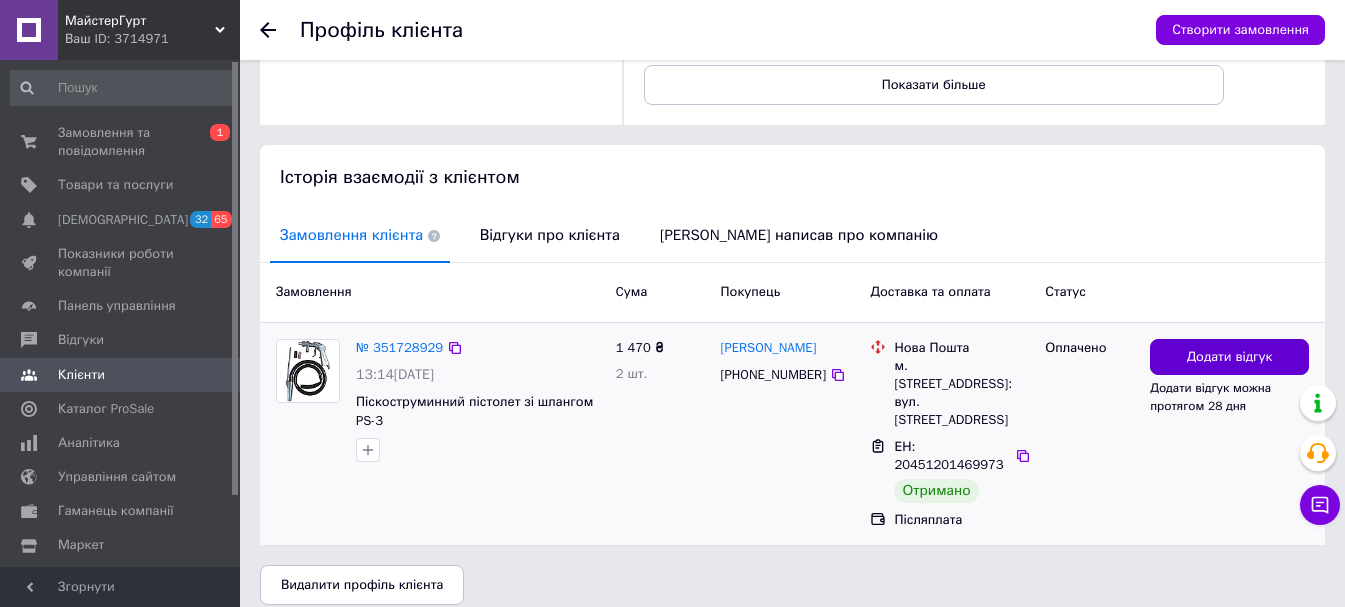 click on "Додати відгук" at bounding box center [1229, 357] 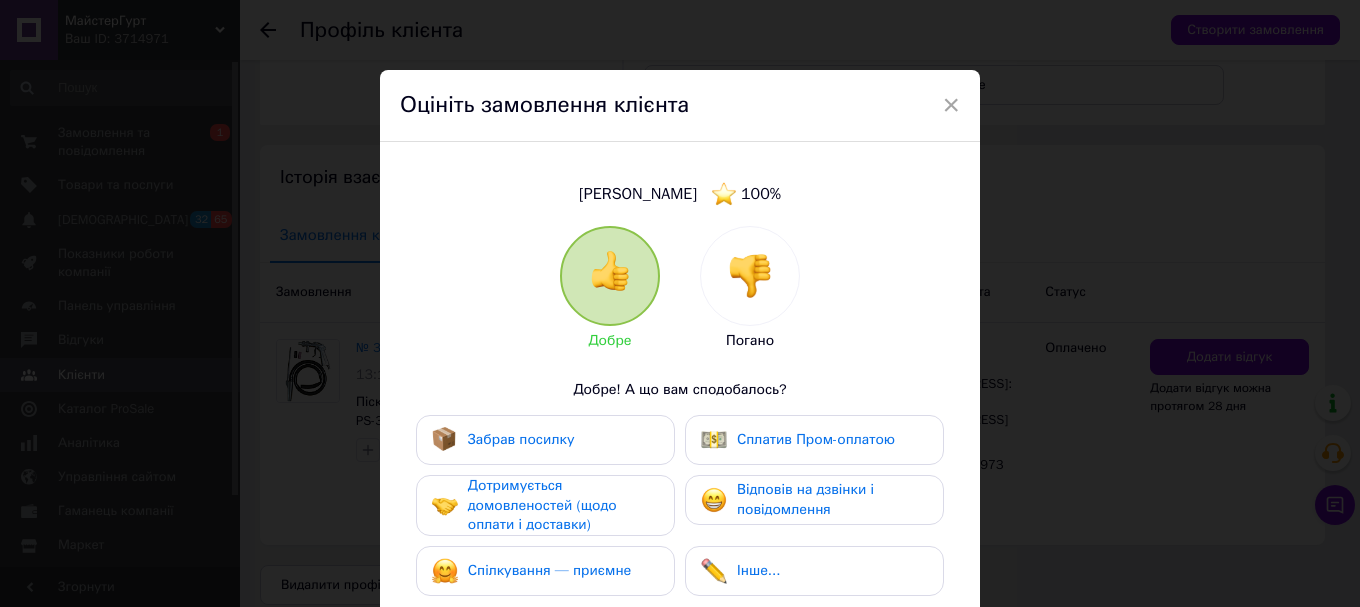click on "Забрав посилку" at bounding box center (521, 439) 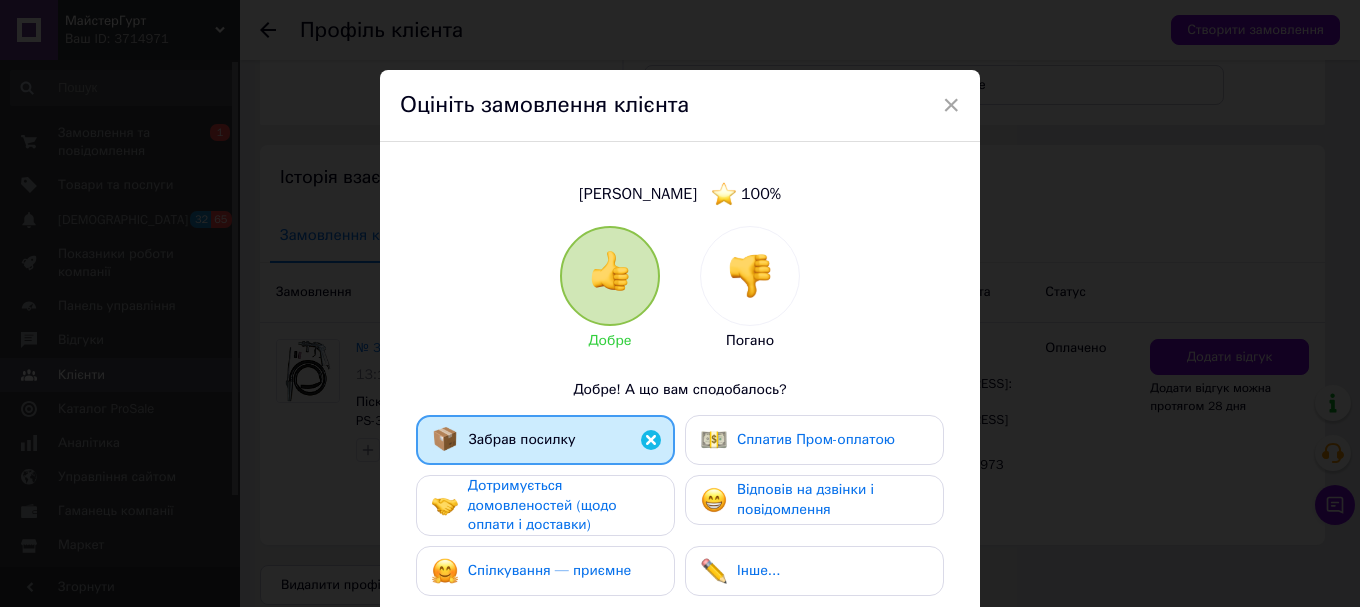 click on "Дотримується домовленостей (щодо оплати і доставки)" at bounding box center (542, 505) 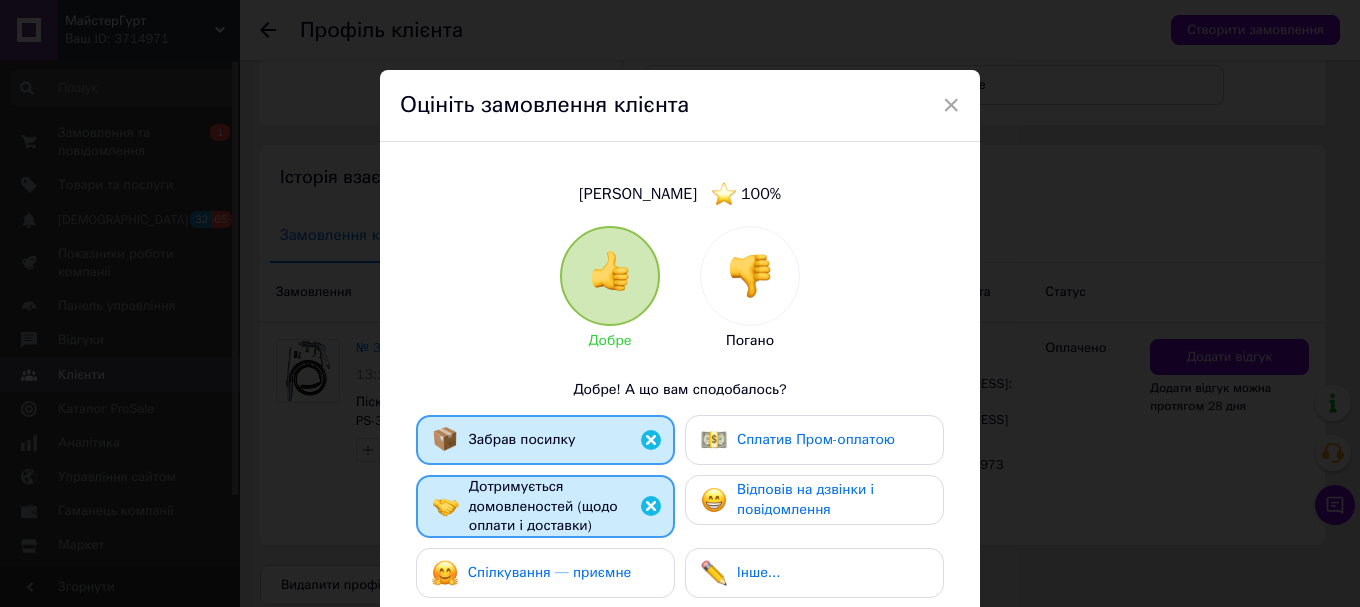 drag, startPoint x: 512, startPoint y: 581, endPoint x: 536, endPoint y: 575, distance: 24.738634 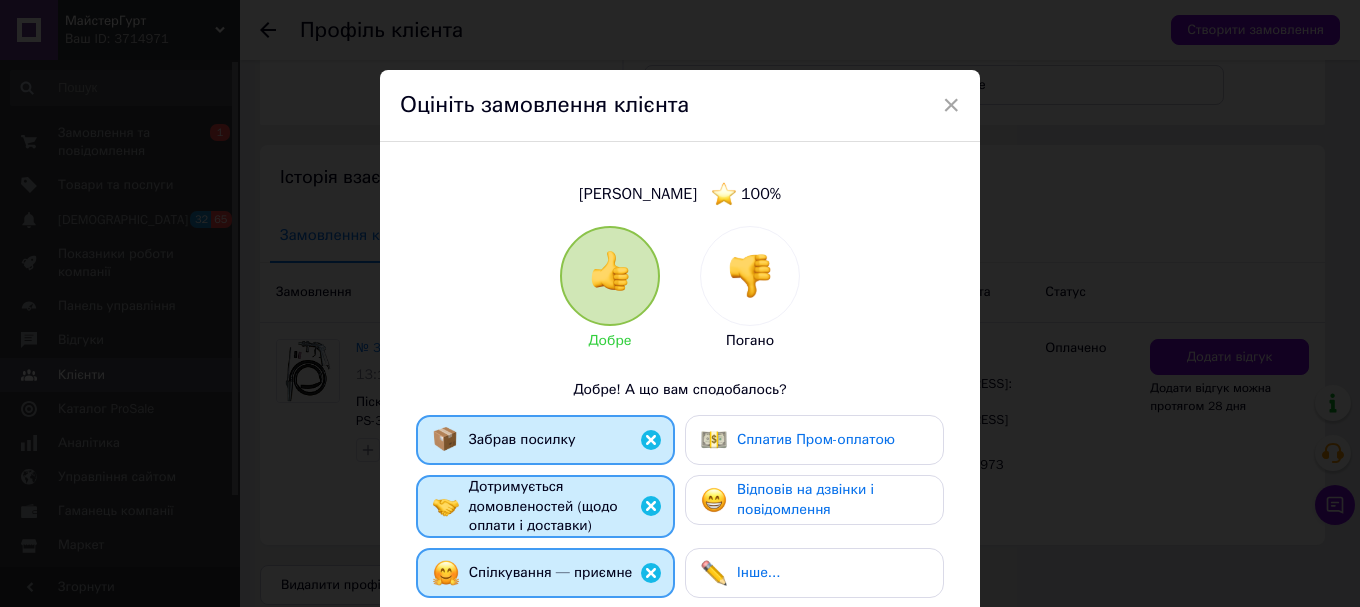 click on "Відповів на дзвінки і повідомлення" at bounding box center (805, 499) 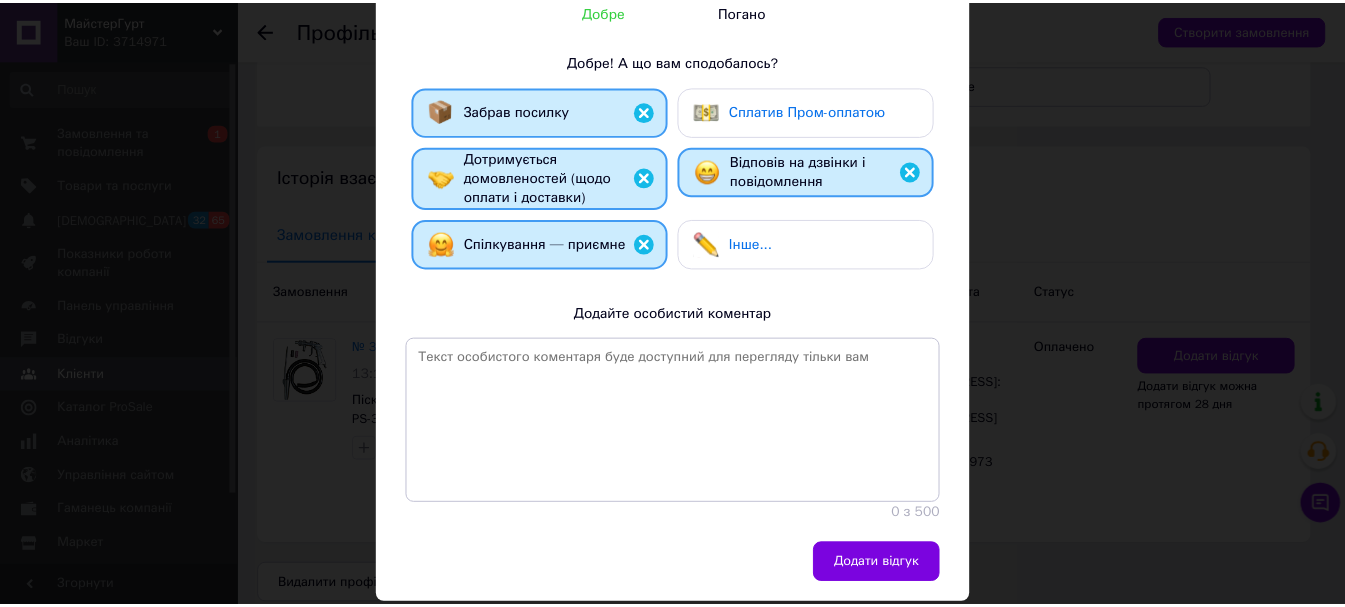 scroll, scrollTop: 388, scrollLeft: 0, axis: vertical 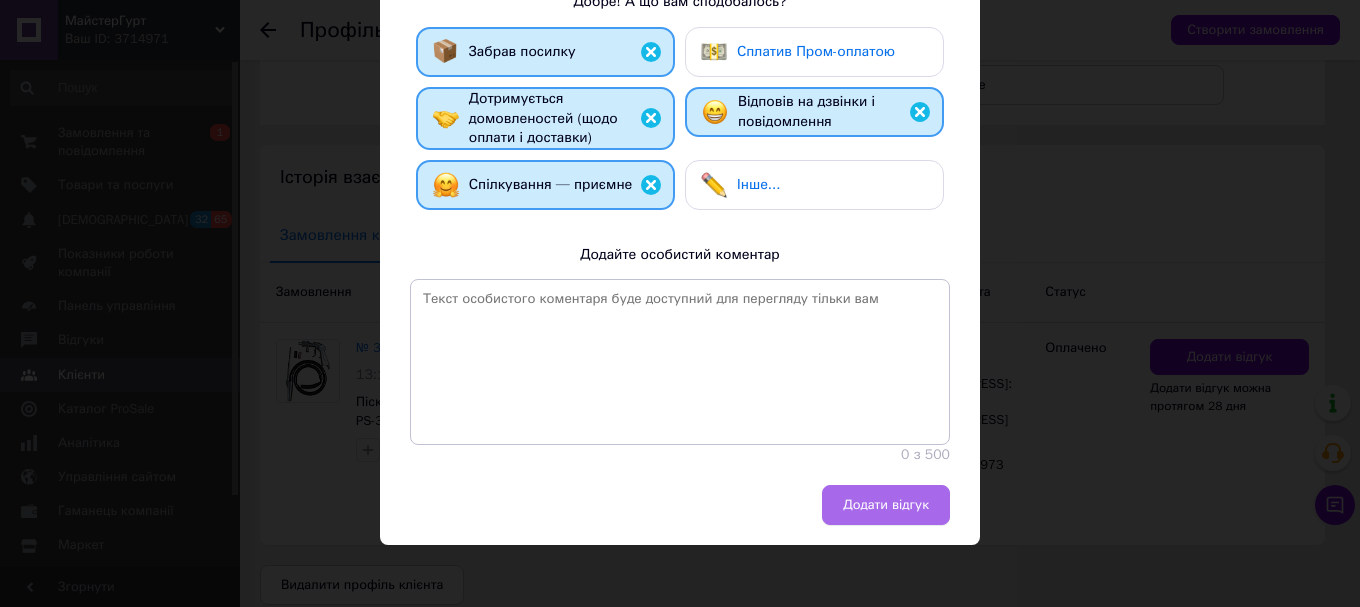 click on "Додати відгук" at bounding box center [886, 505] 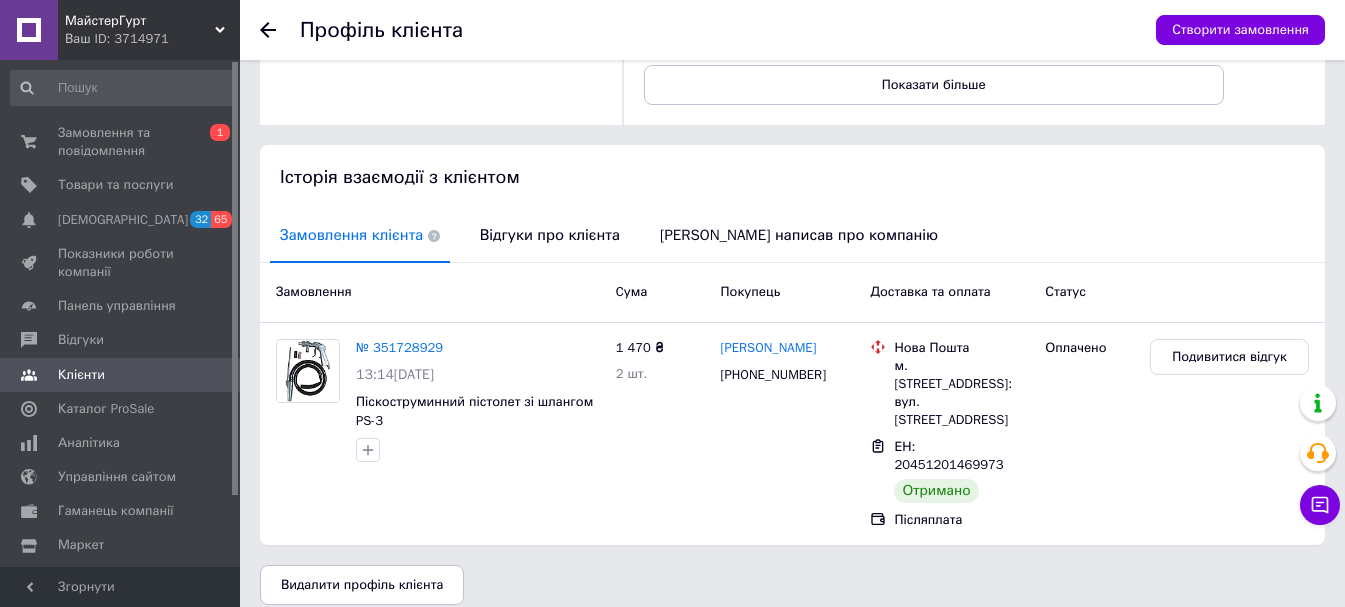 click 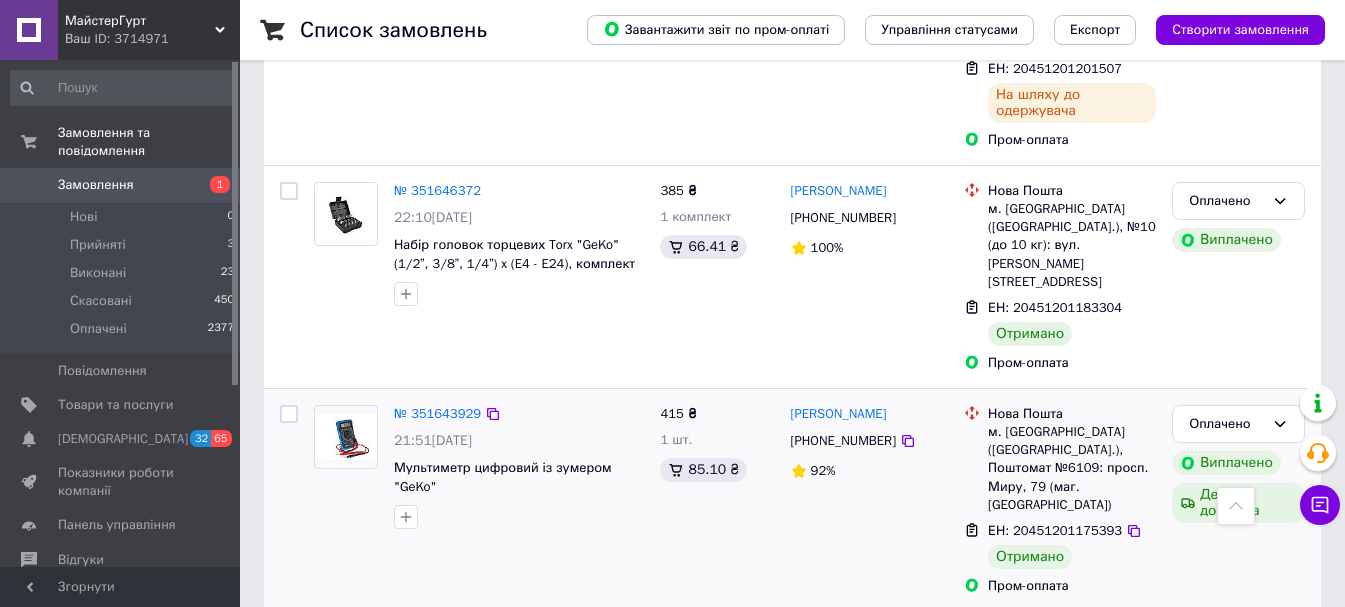 scroll, scrollTop: 3568, scrollLeft: 0, axis: vertical 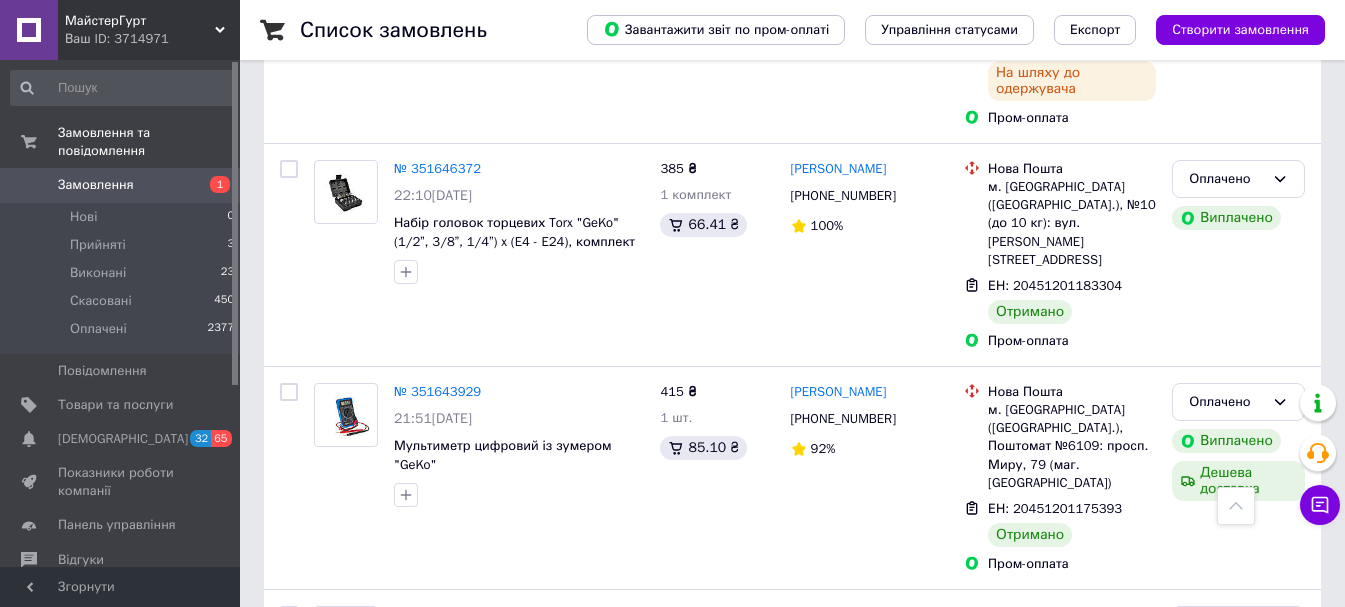 click on "2" at bounding box center (327, 820) 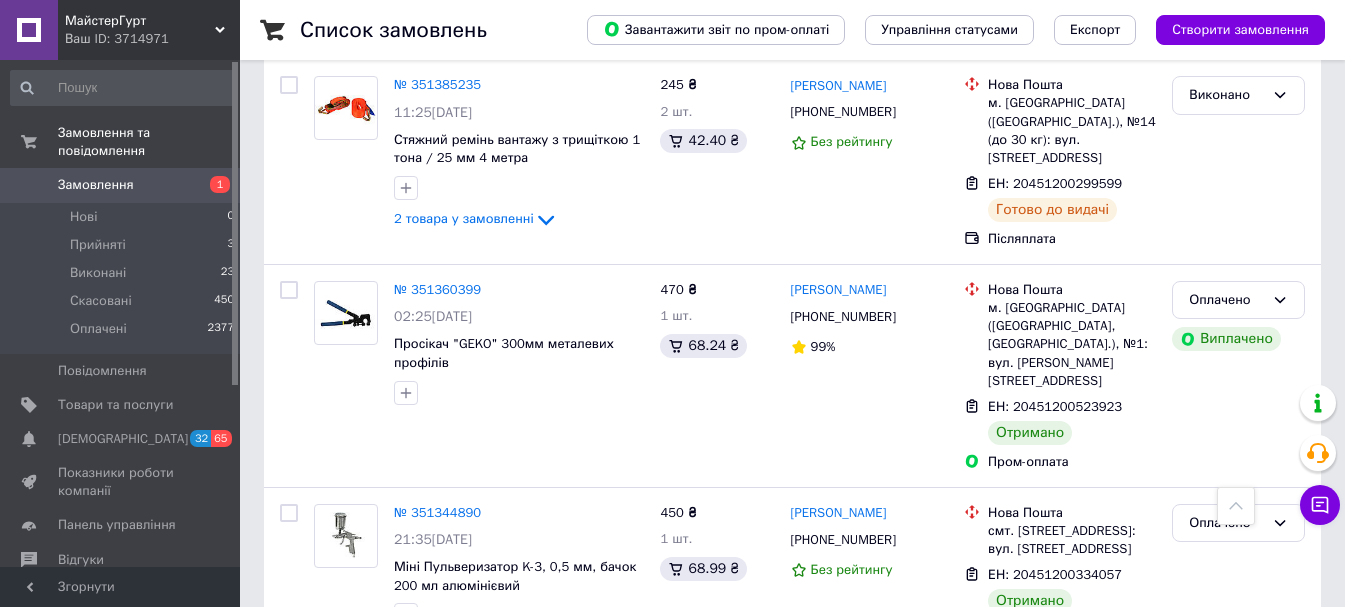 scroll, scrollTop: 3750, scrollLeft: 0, axis: vertical 